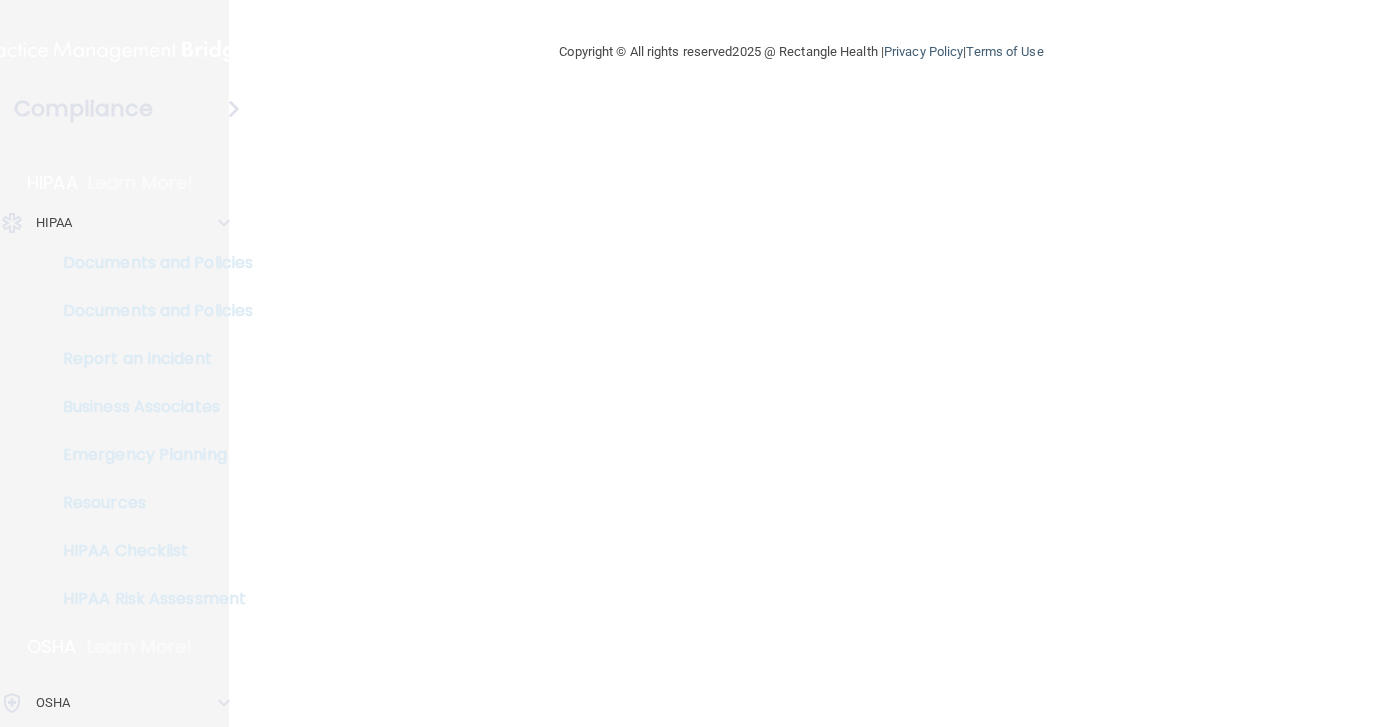scroll, scrollTop: 0, scrollLeft: 0, axis: both 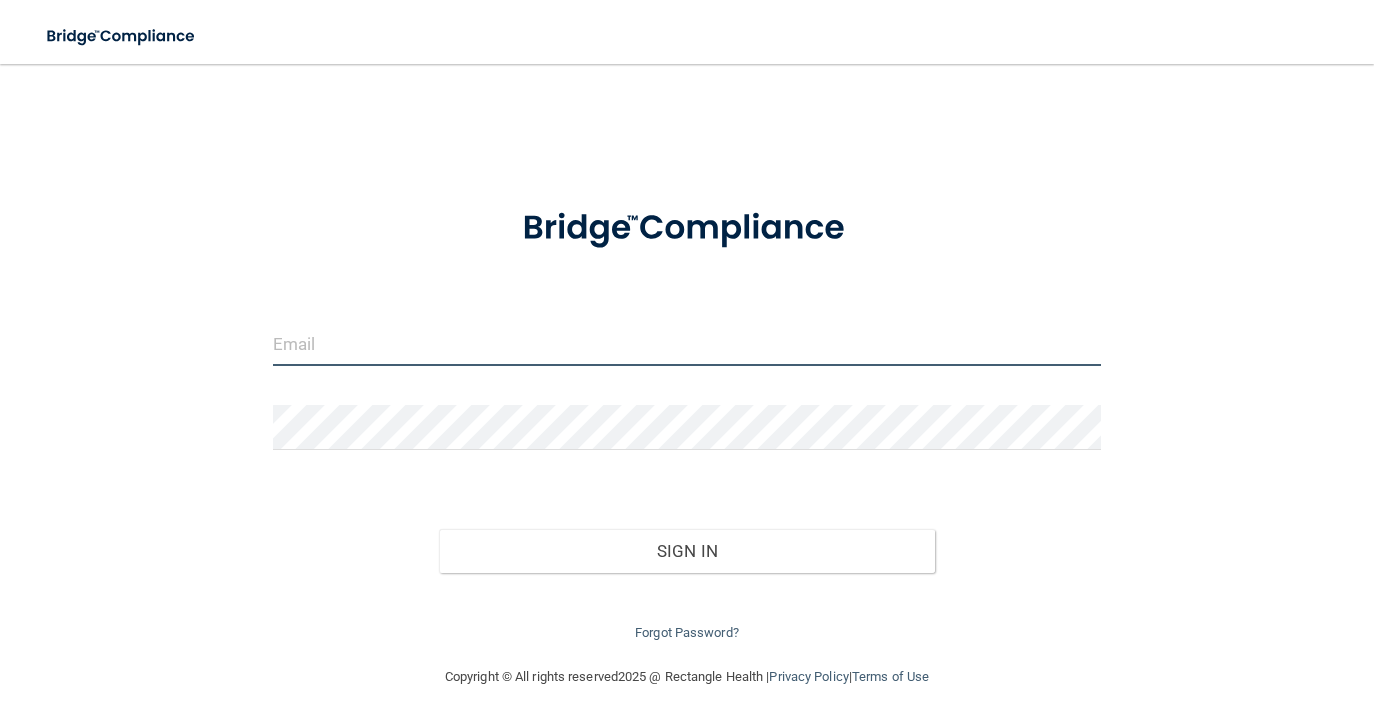 click at bounding box center (687, 343) 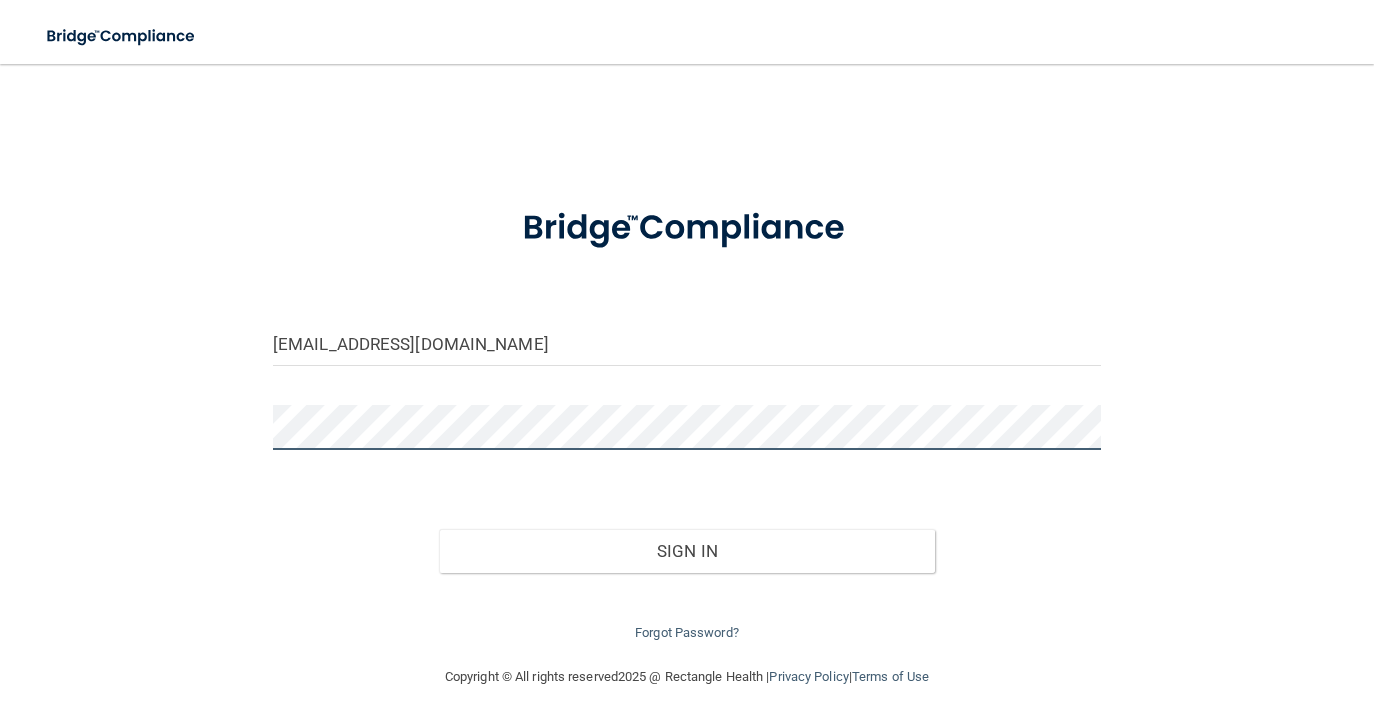 click on "Sign In" at bounding box center [687, 551] 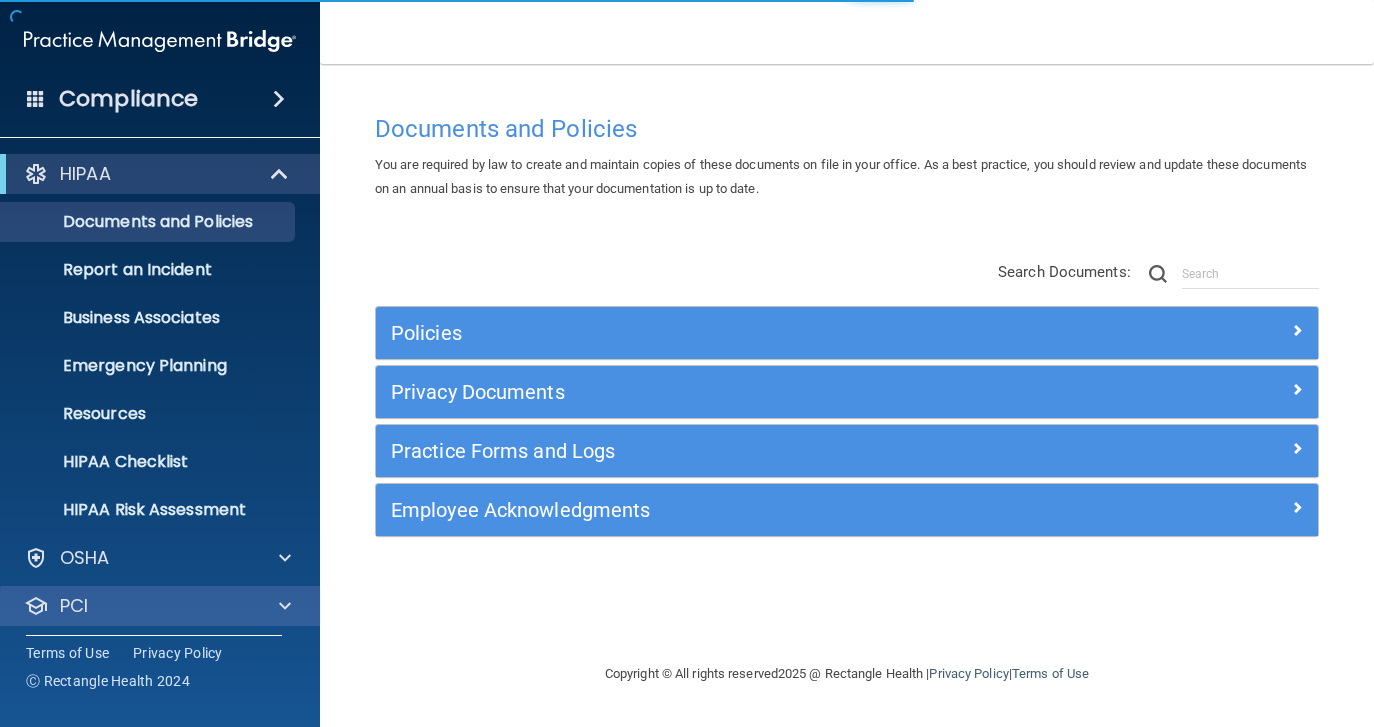 click on "PCI" at bounding box center [160, 606] 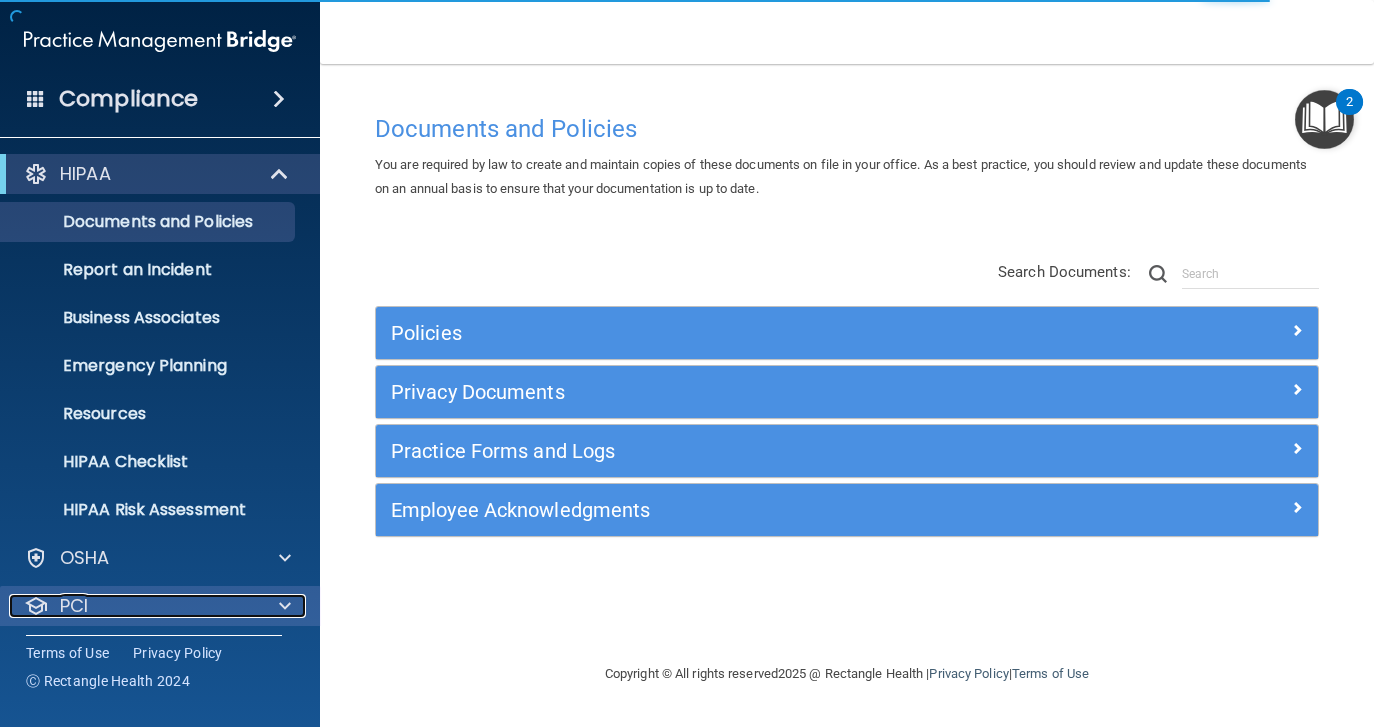 click on "PCI" at bounding box center (133, 606) 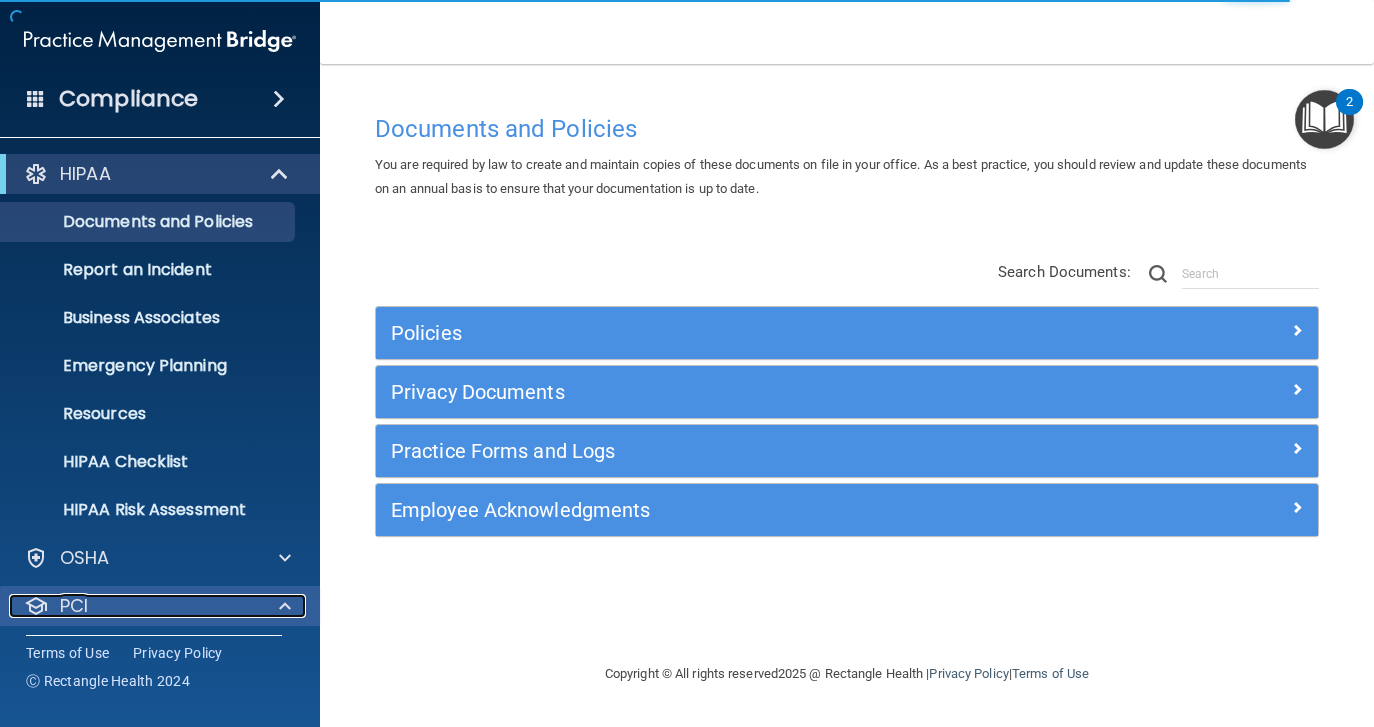 click on "PCI" at bounding box center (133, 606) 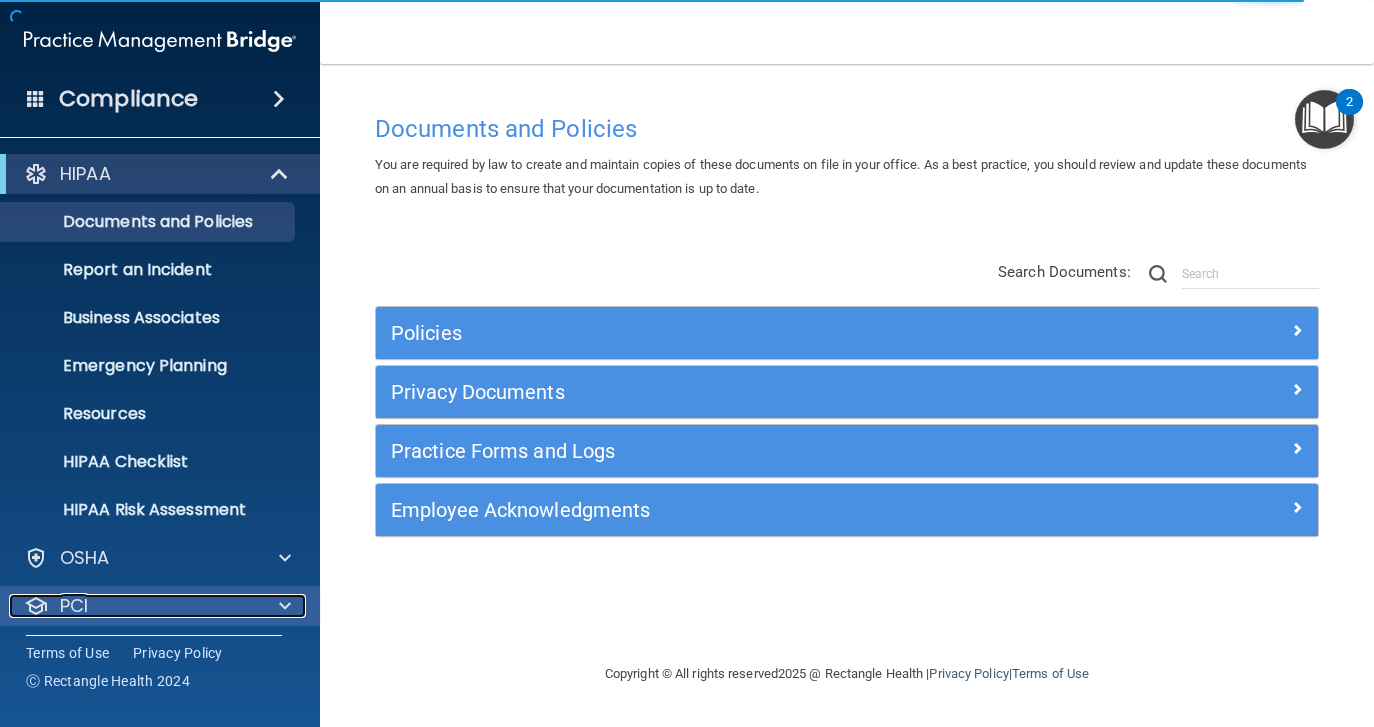 click on "PCI" at bounding box center (133, 606) 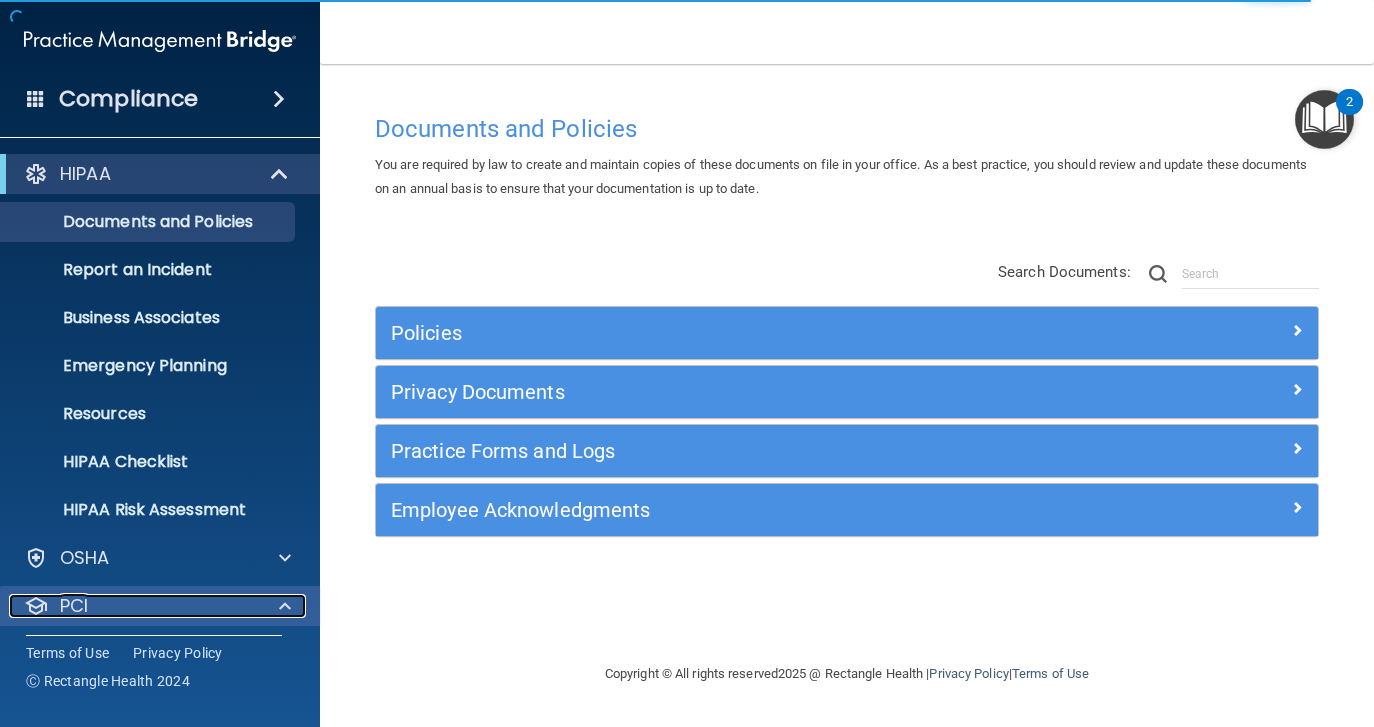click on "PCI" at bounding box center [133, 606] 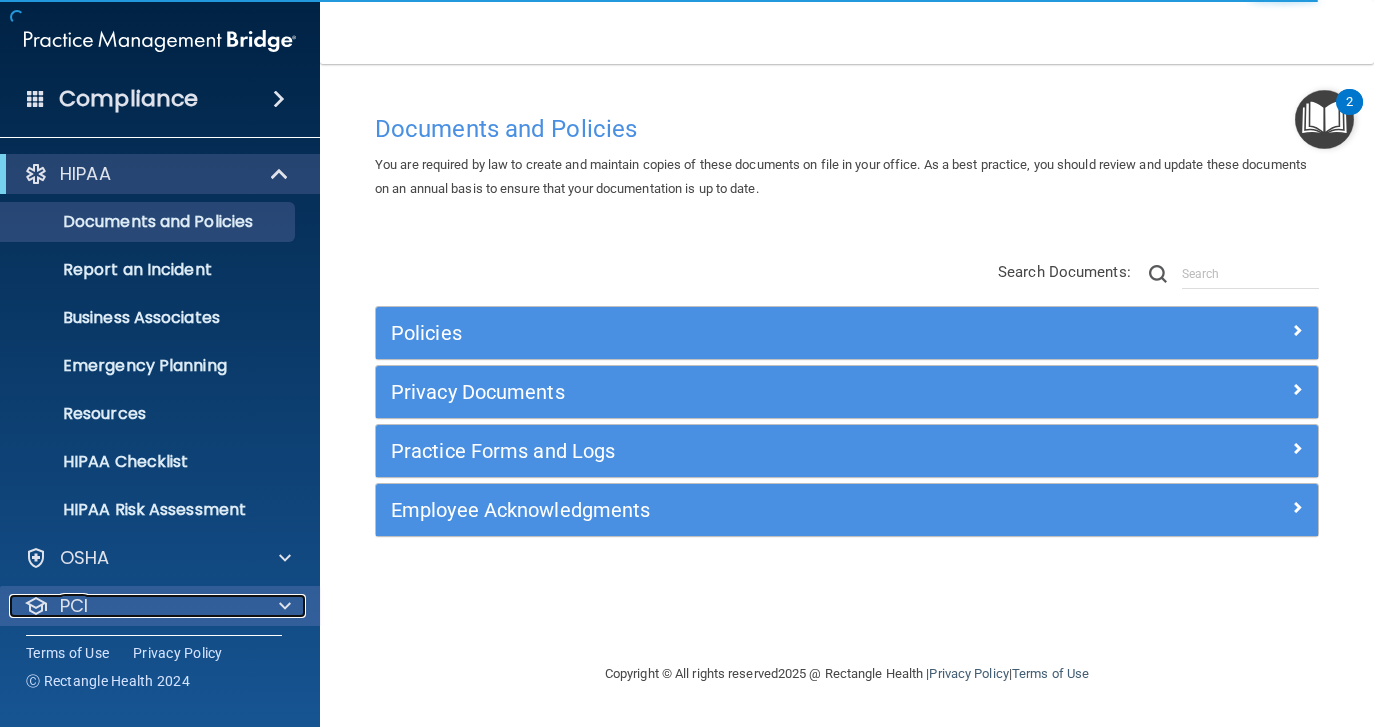 click on "PCI" at bounding box center [133, 606] 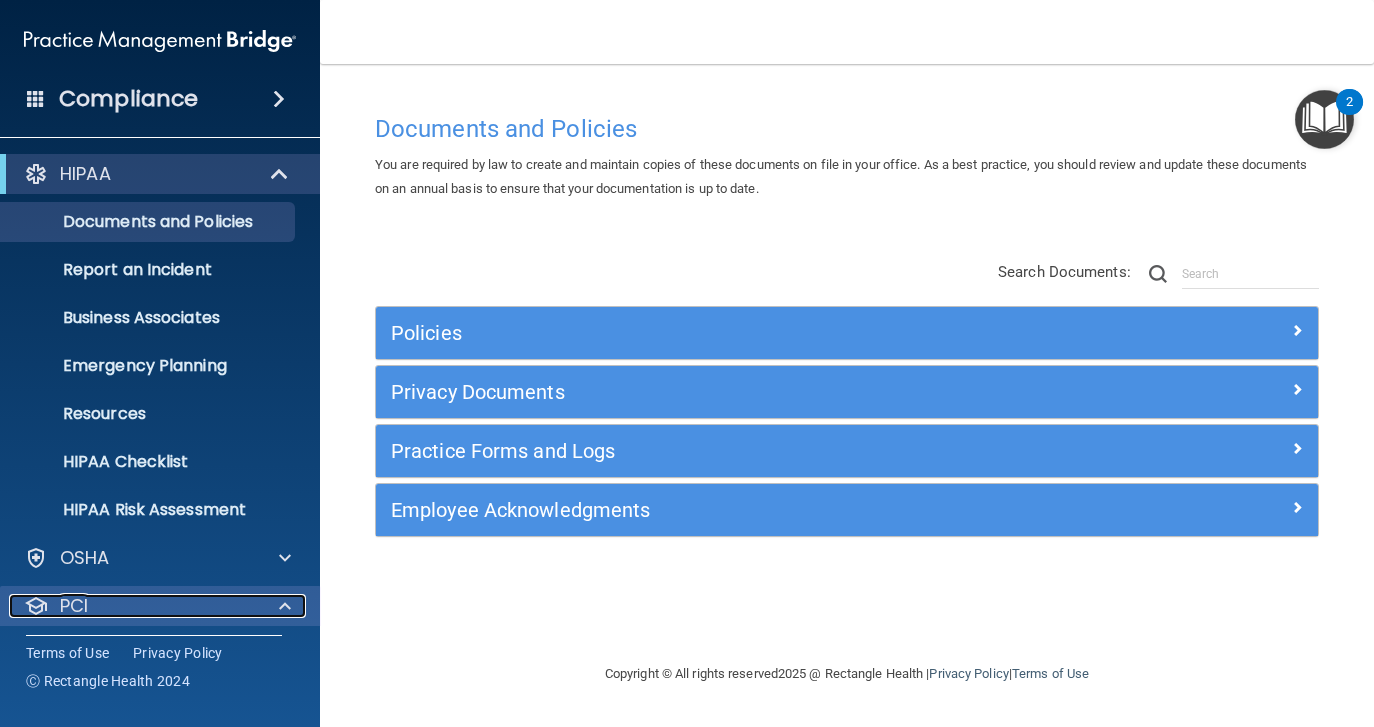 click at bounding box center (282, 606) 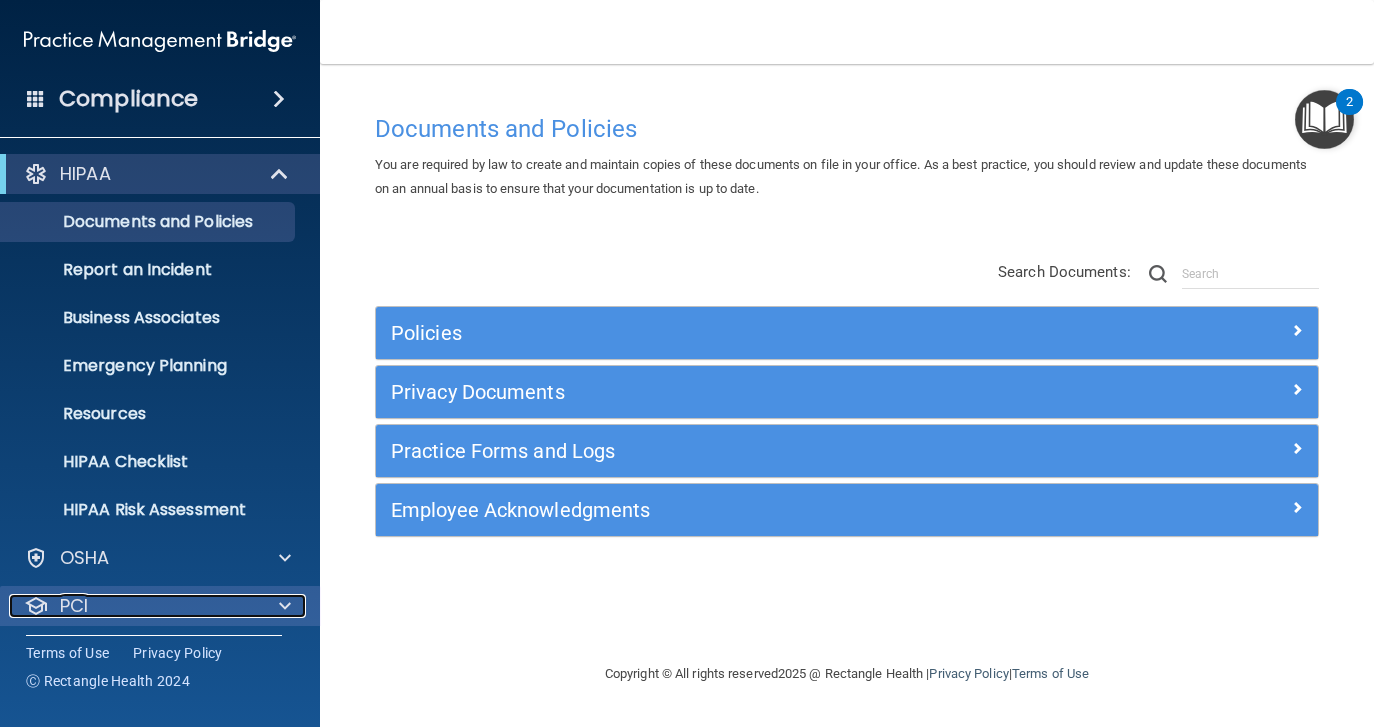 click at bounding box center (282, 606) 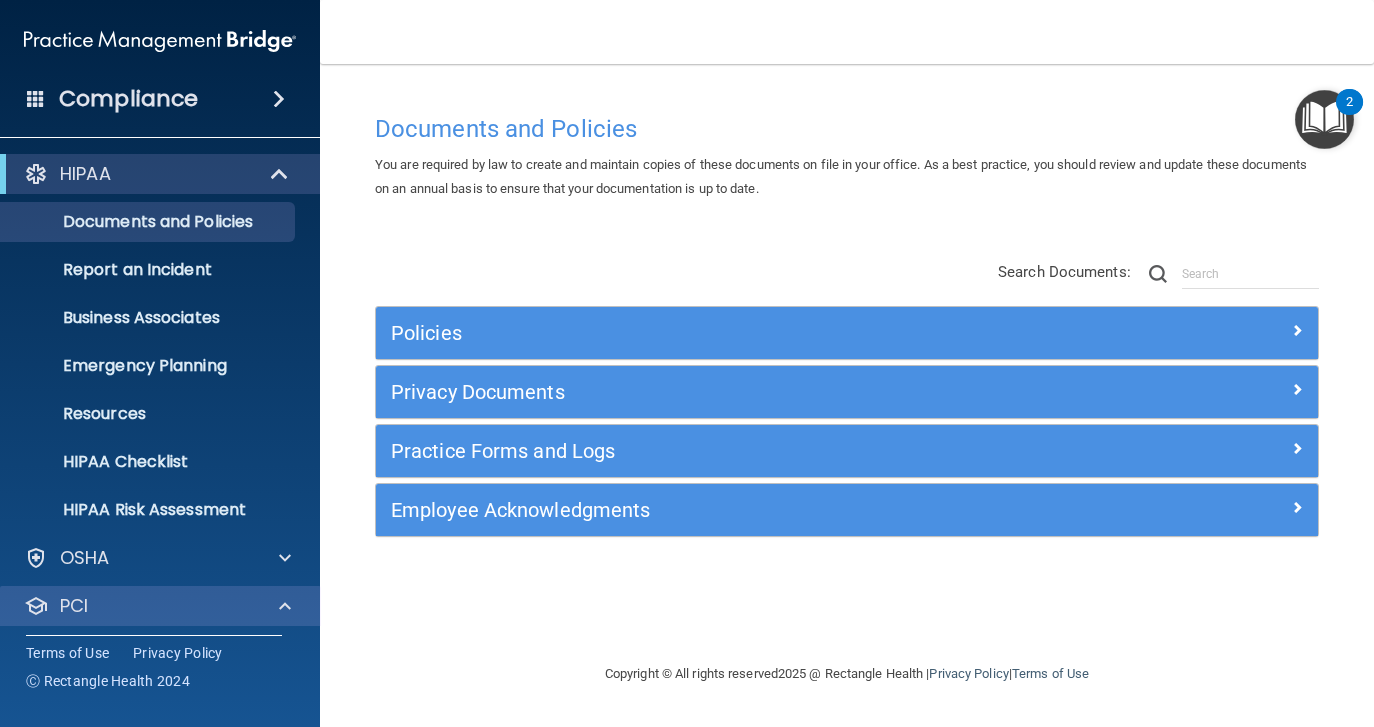 click on "PCI" at bounding box center [160, 606] 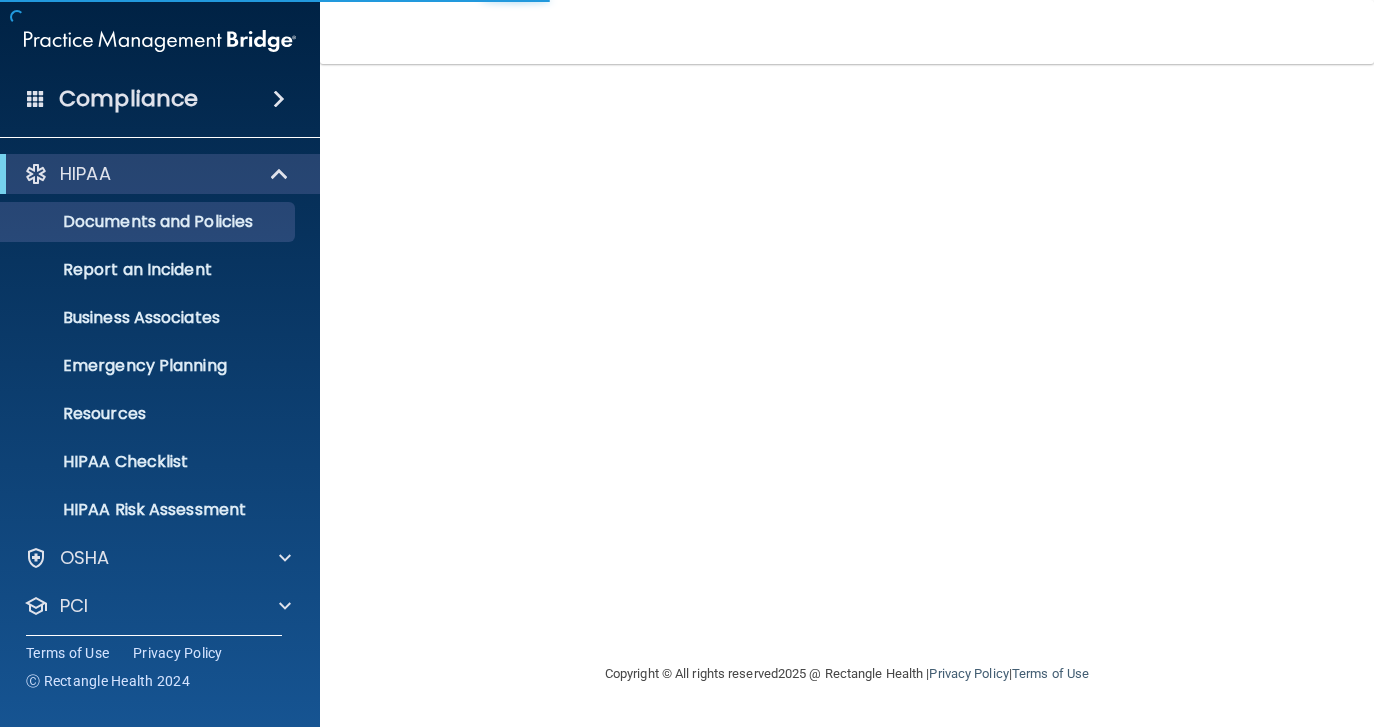 scroll, scrollTop: 0, scrollLeft: 0, axis: both 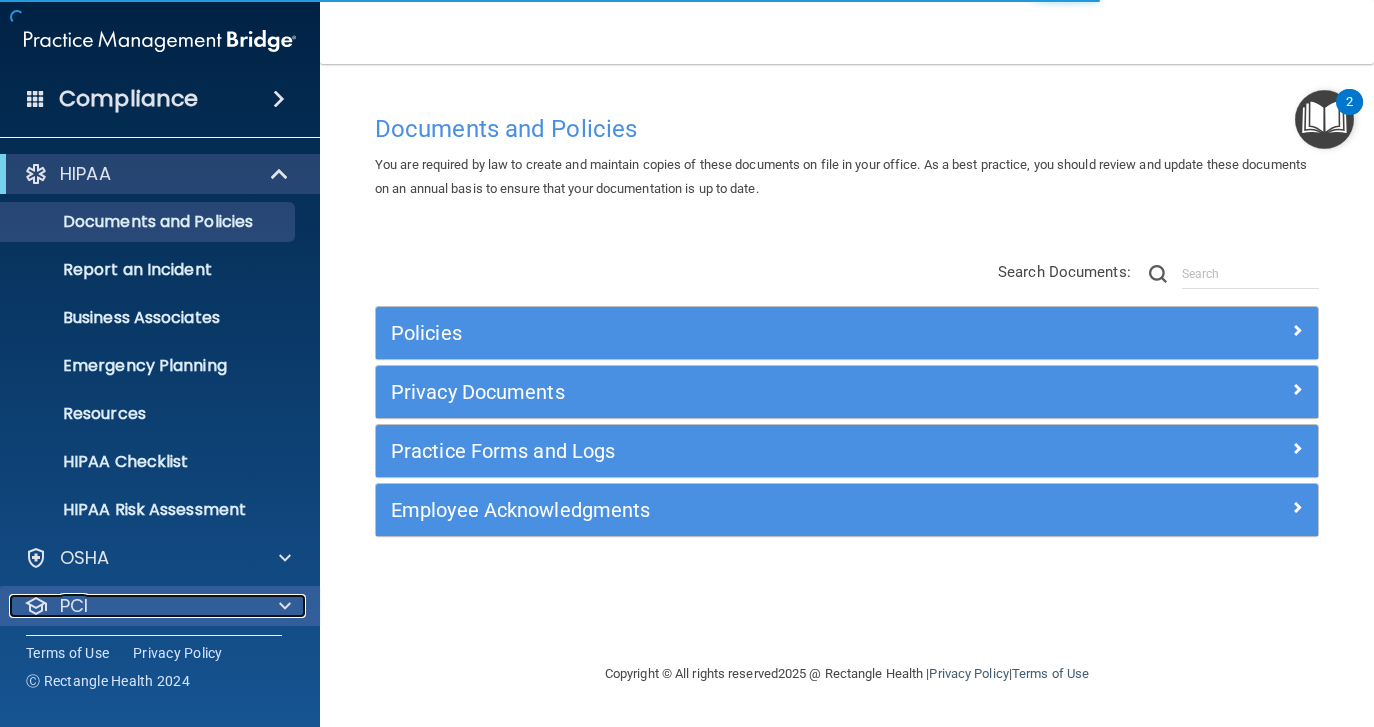 click on "PCI" at bounding box center [133, 606] 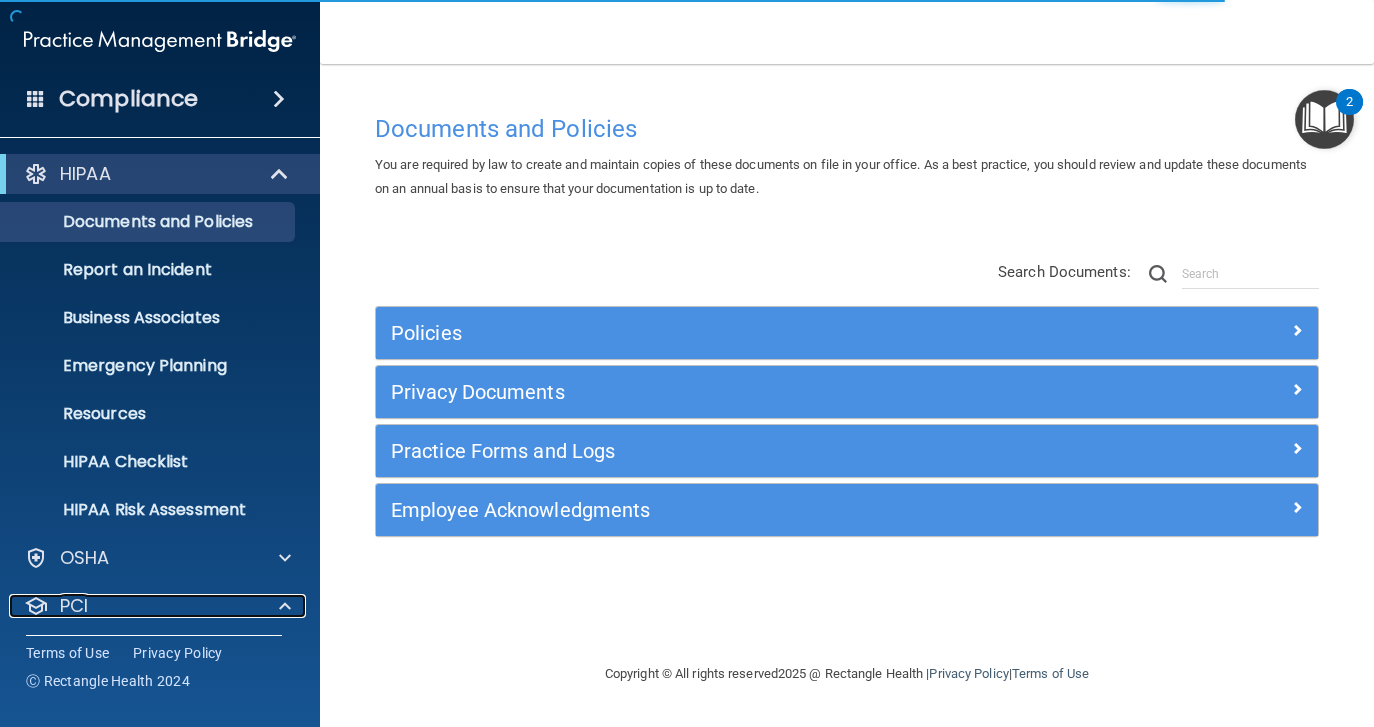 scroll, scrollTop: 219, scrollLeft: 0, axis: vertical 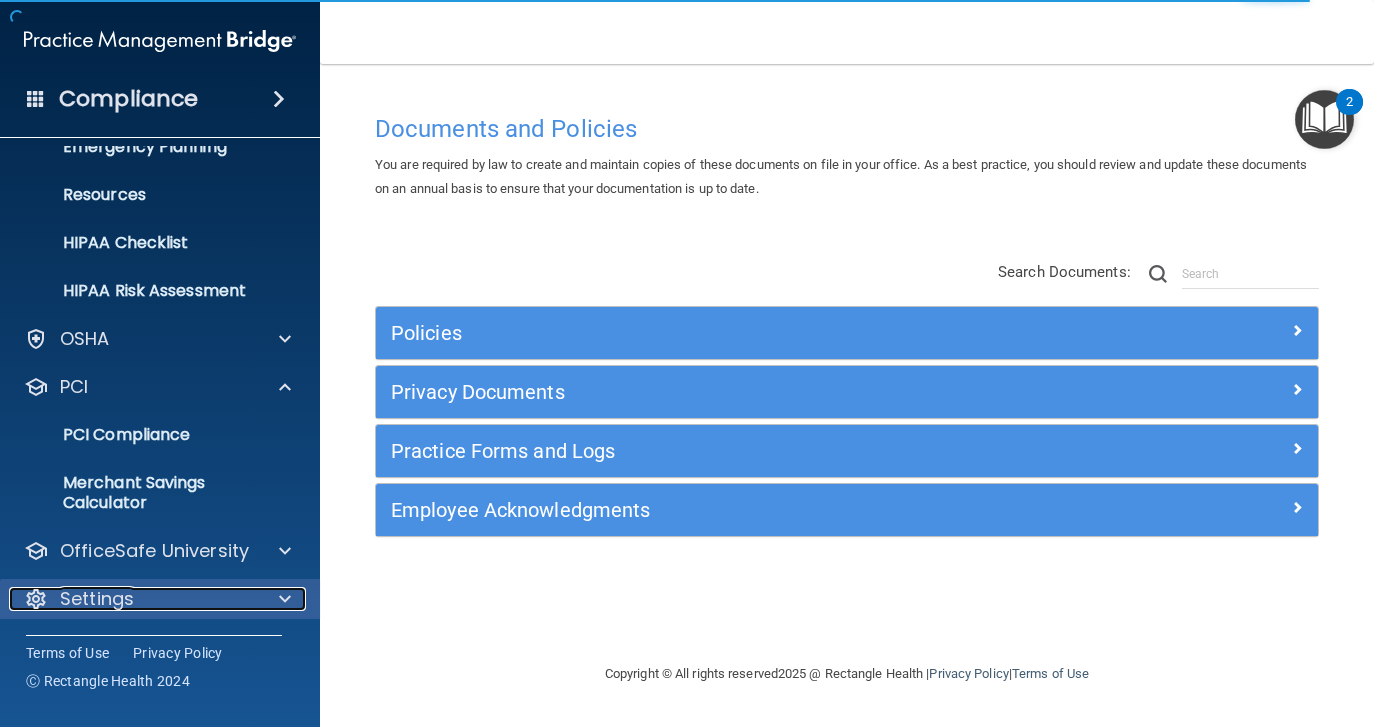 click on "Settings" at bounding box center [133, 599] 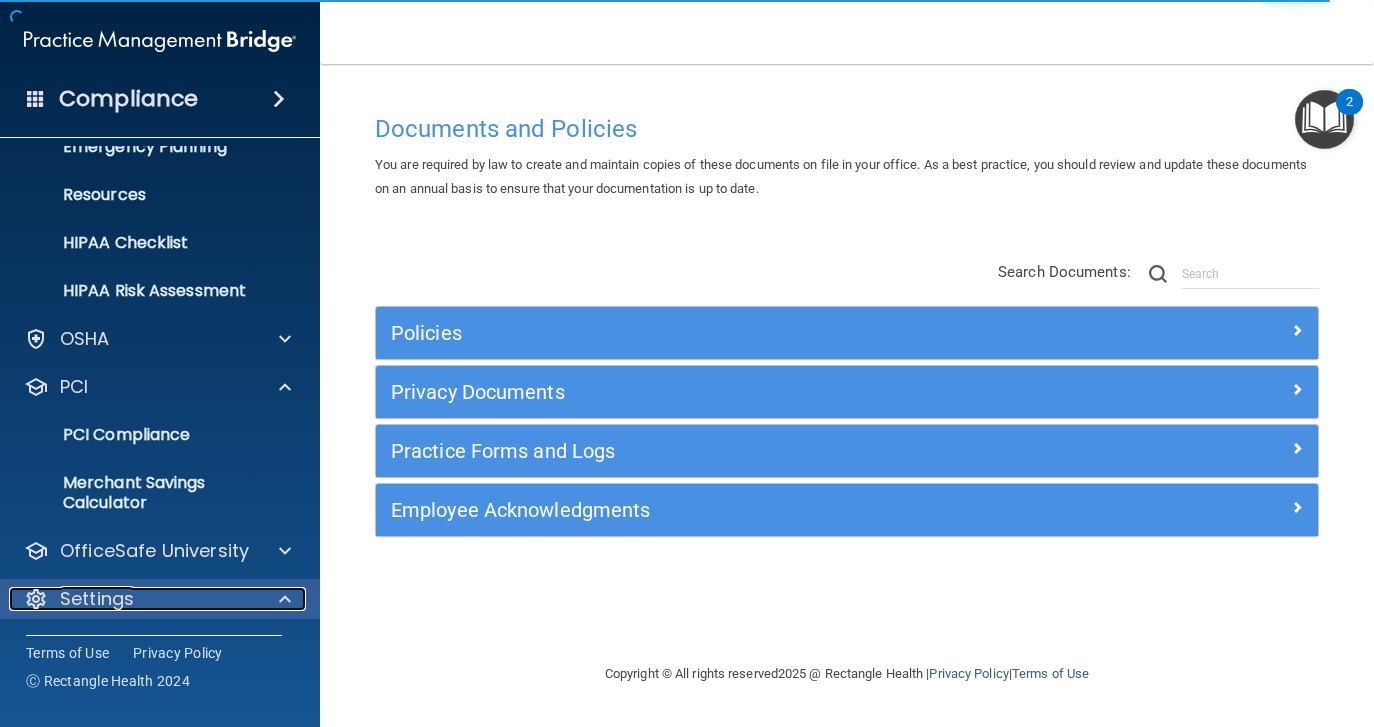 scroll, scrollTop: 459, scrollLeft: 0, axis: vertical 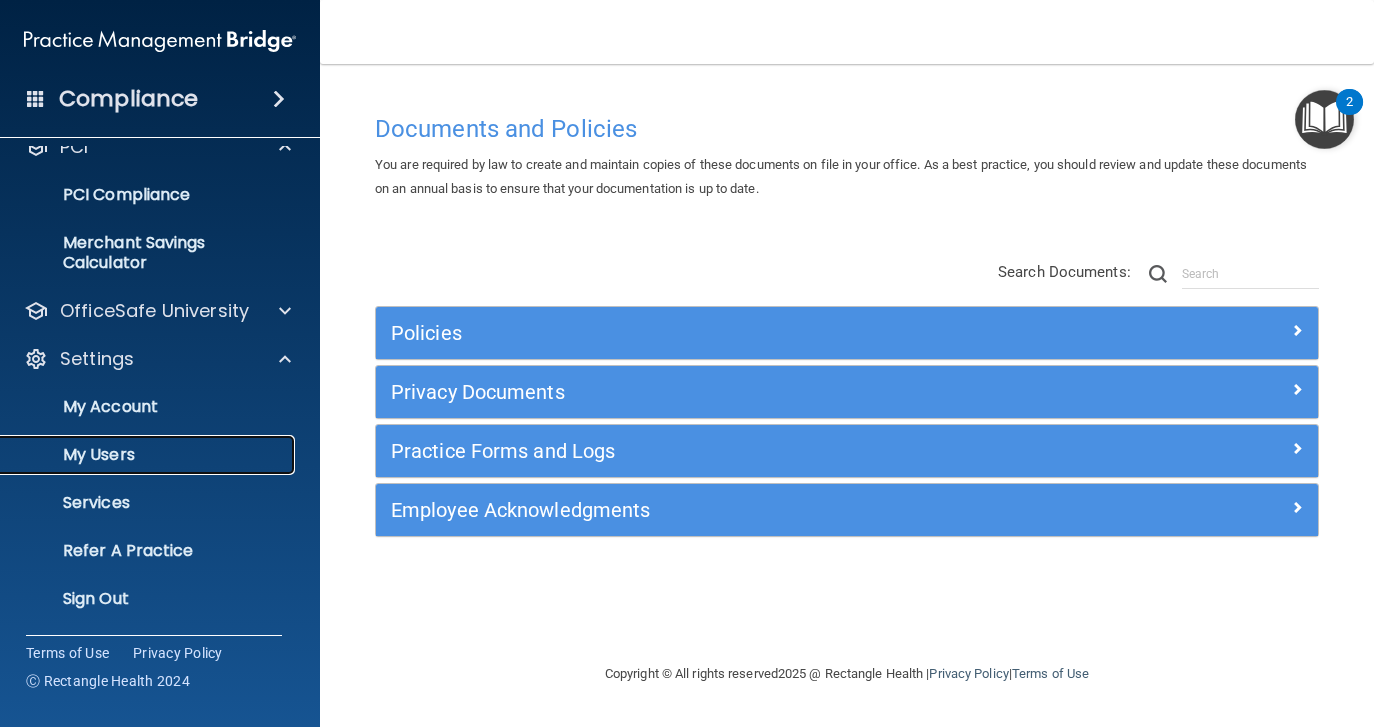 click on "My Users" at bounding box center [149, 455] 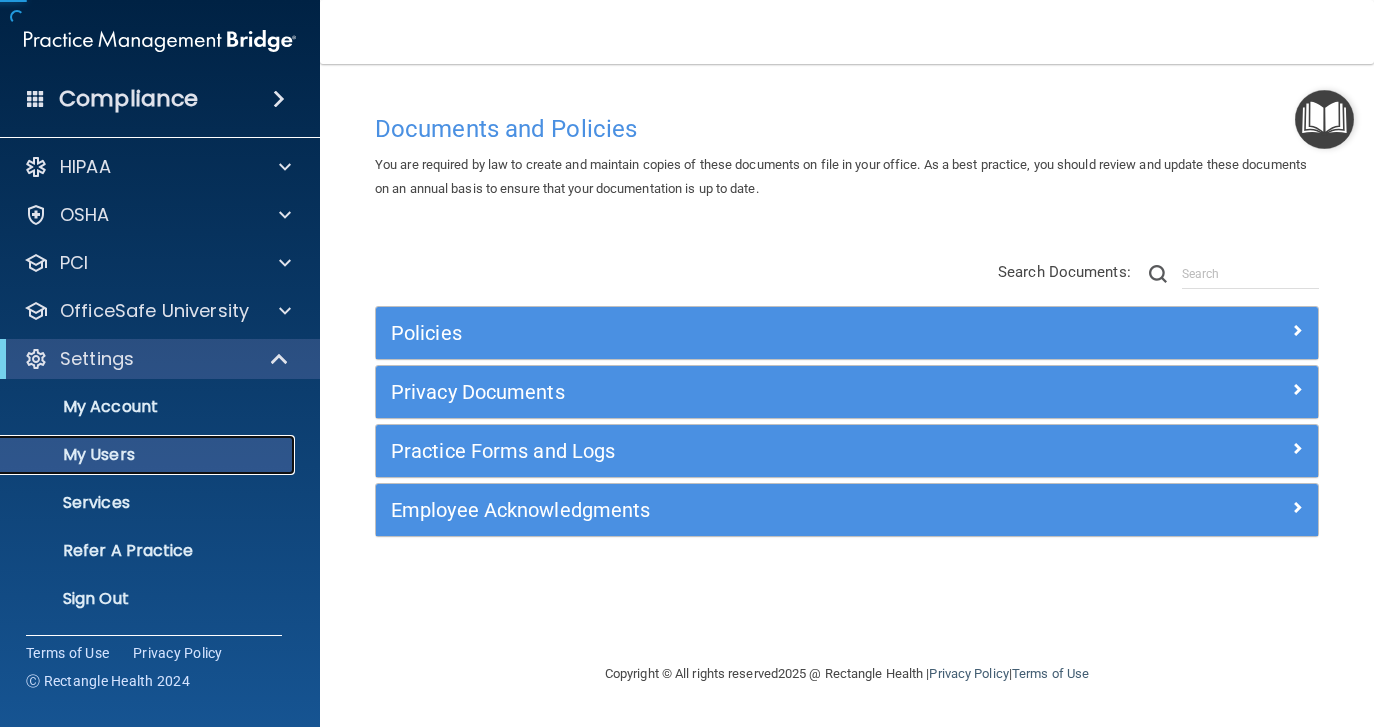 scroll, scrollTop: 7, scrollLeft: 0, axis: vertical 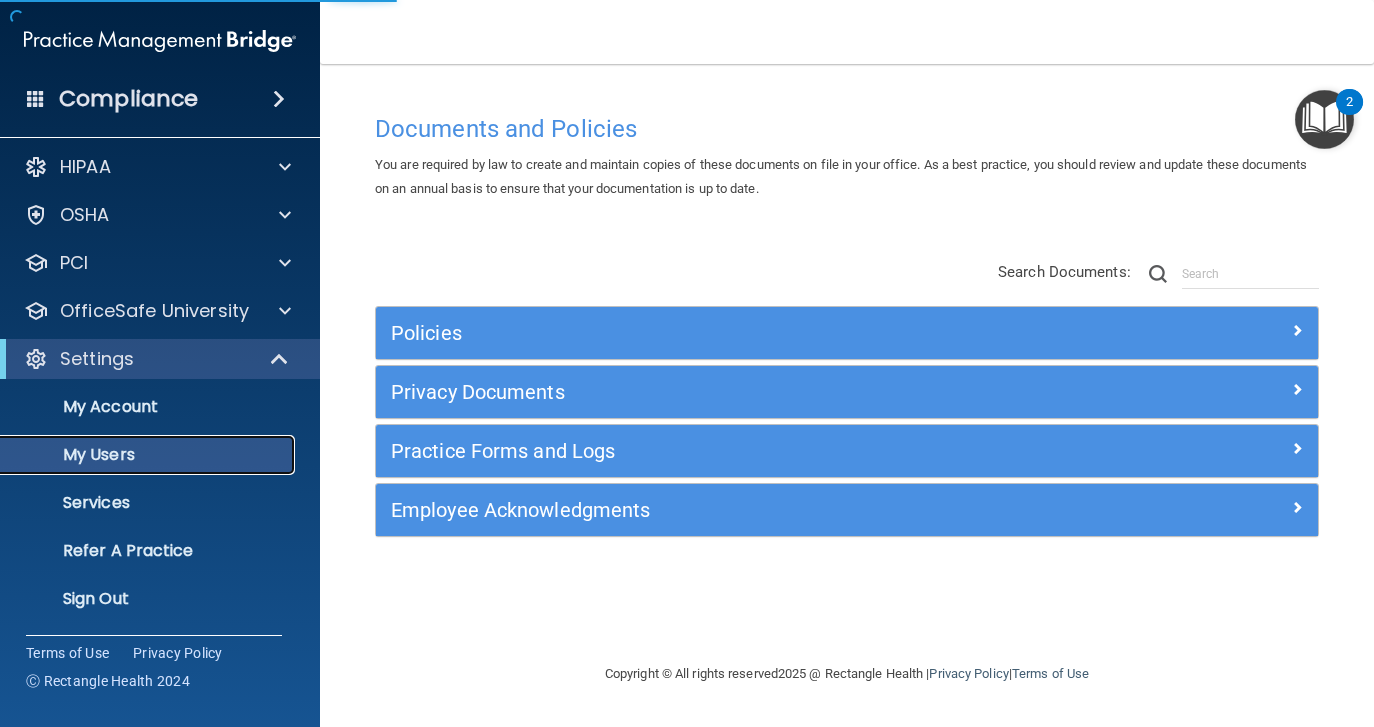 click on "My Users" at bounding box center (149, 455) 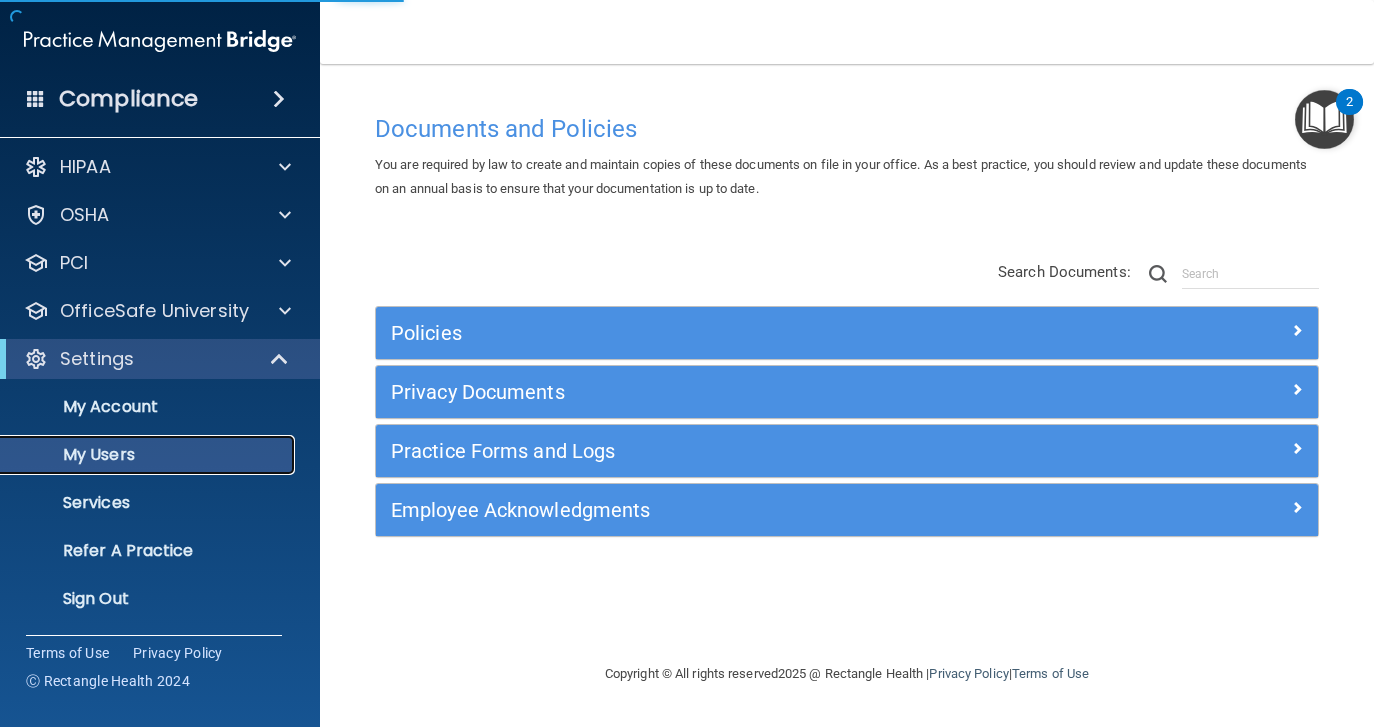 select on "20" 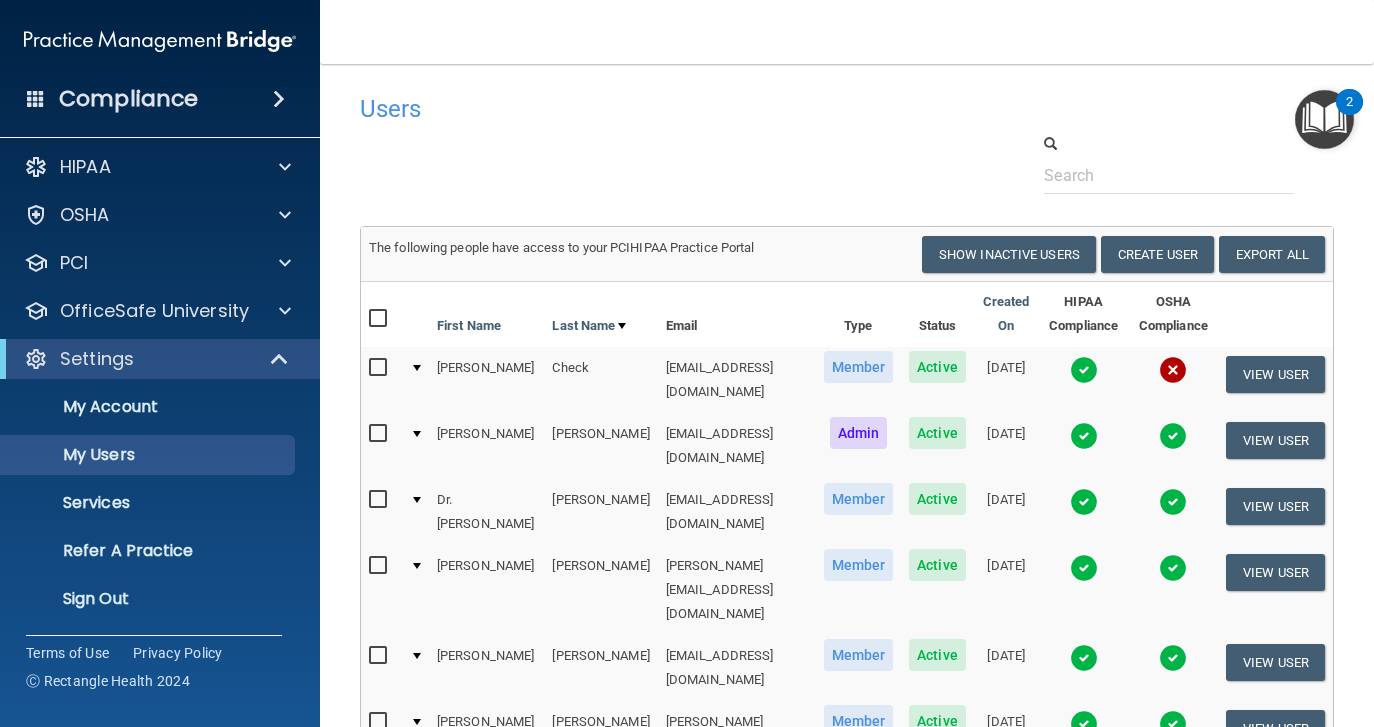 click at bounding box center [1173, 370] 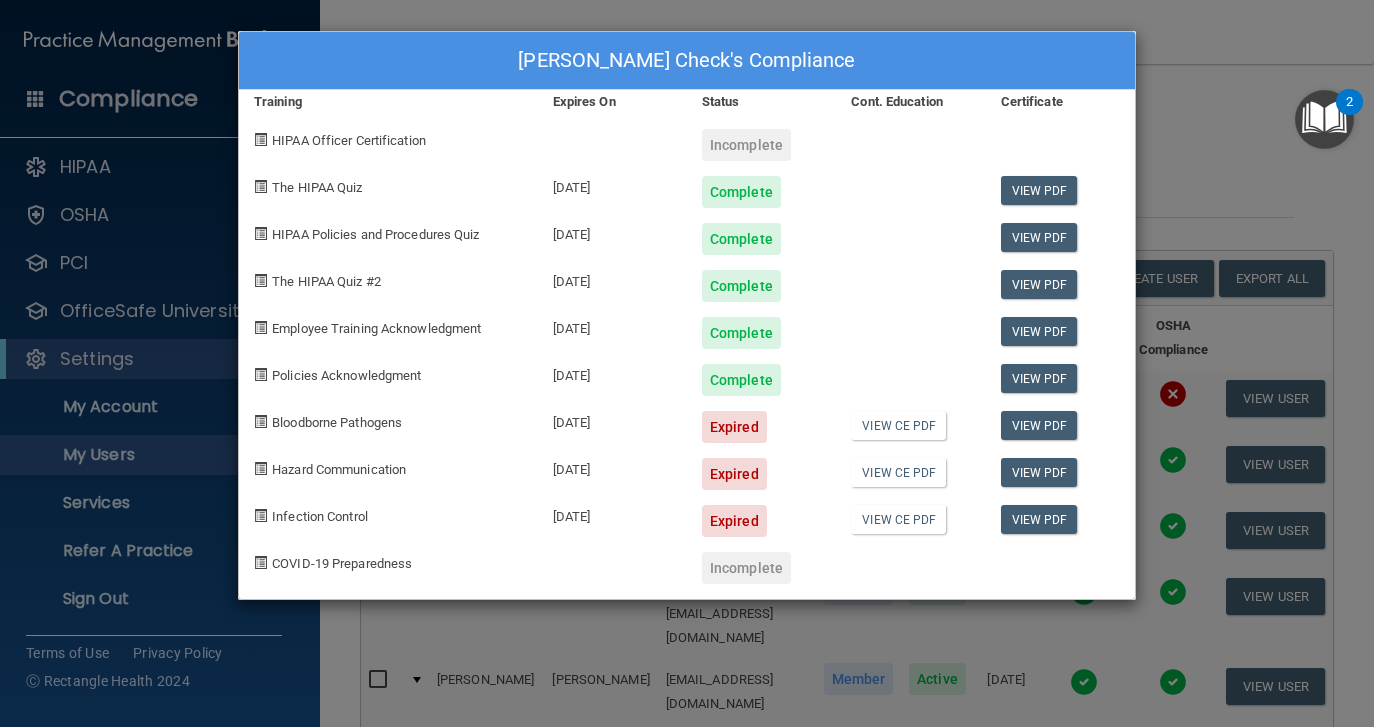 click on "Lydia Check's Compliance      Training   Expires On   Status   Cont. Education   Certificate         HIPAA Officer Certification             Incomplete                      The HIPAA Quiz      07/08/2026       Complete              View PDF         HIPAA Policies and Procedures Quiz      07/08/2026       Complete              View PDF         The HIPAA Quiz #2      07/08/2026       Complete              View PDF         Employee Training Acknowledgment      07/08/2026       Complete              View PDF         Policies Acknowledgment      07/08/2026       Complete              View PDF         Bloodborne Pathogens      06/08/2025       Expired        View CE PDF       View PDF         Hazard Communication      06/08/2025       Expired        View CE PDF       View PDF         Infection Control      06/08/2025       Expired        View CE PDF       View PDF         COVID-19 Preparedness             Incomplete" at bounding box center (687, 363) 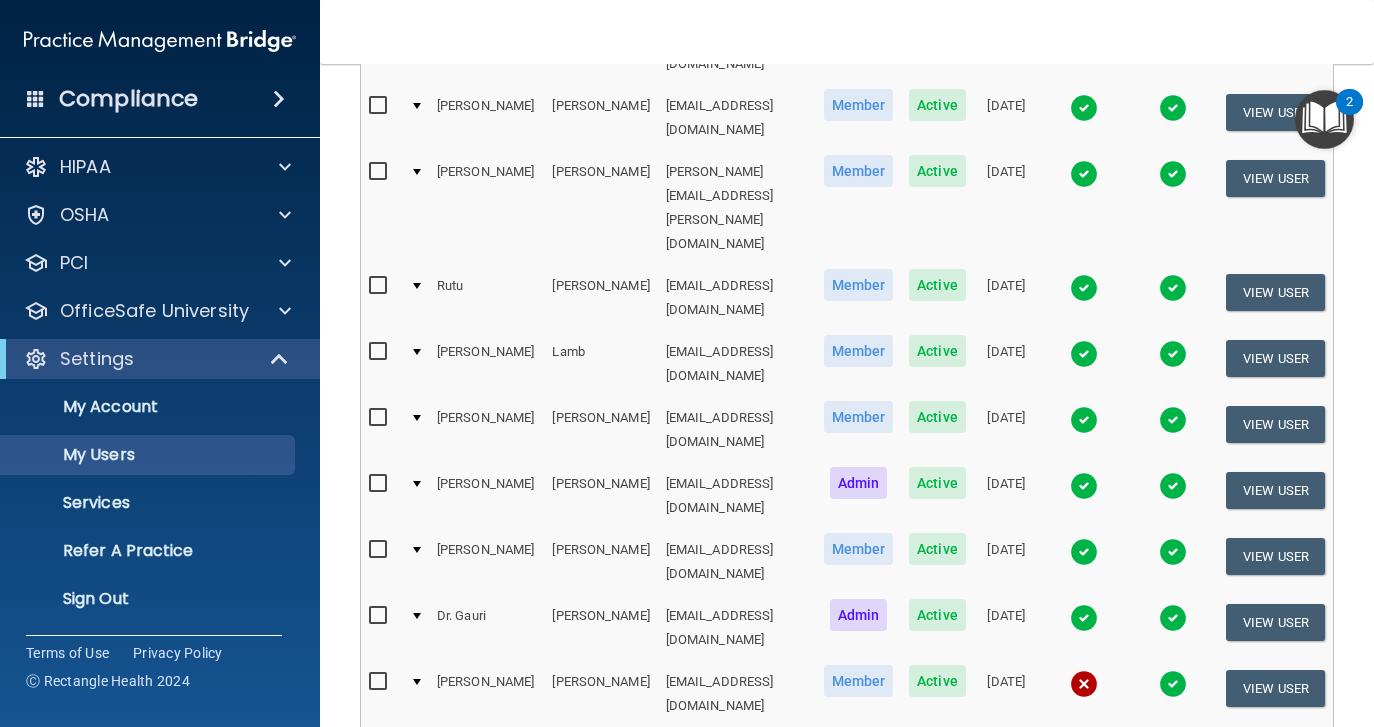 scroll, scrollTop: 600, scrollLeft: 0, axis: vertical 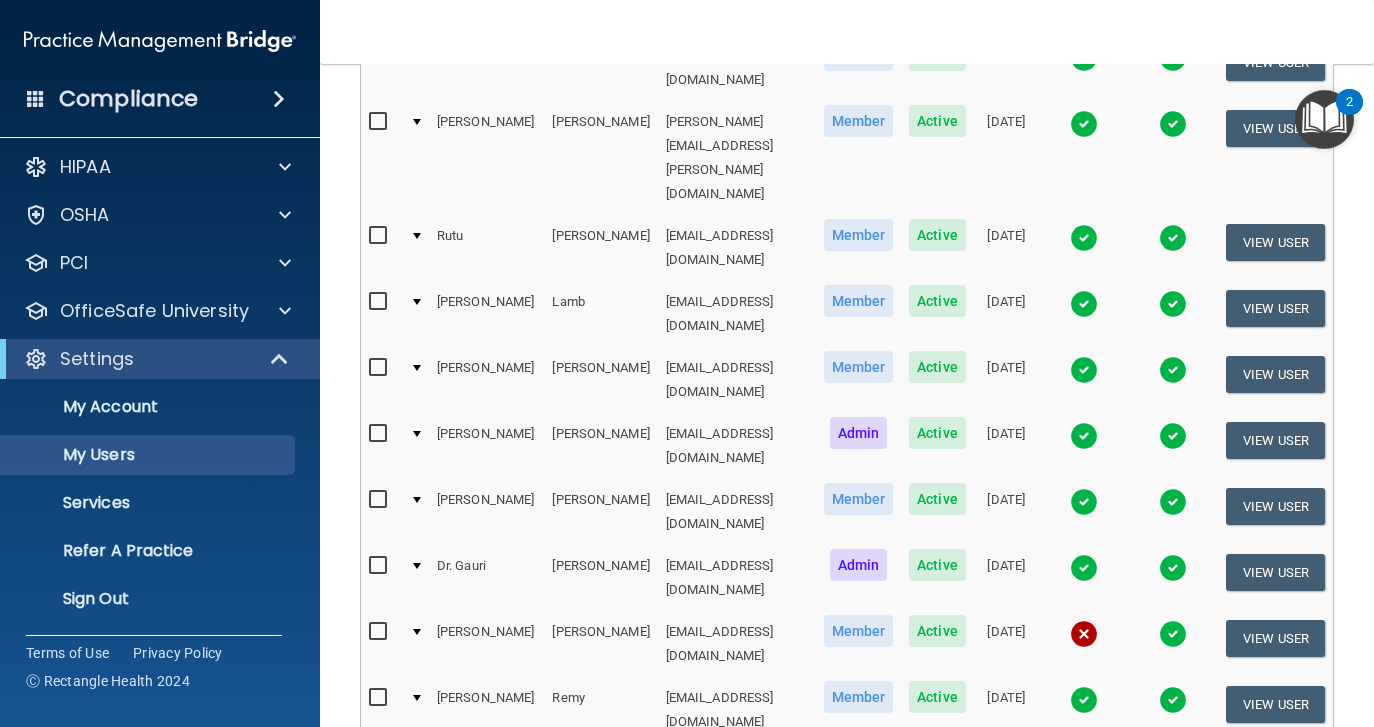click at bounding box center (1084, 634) 